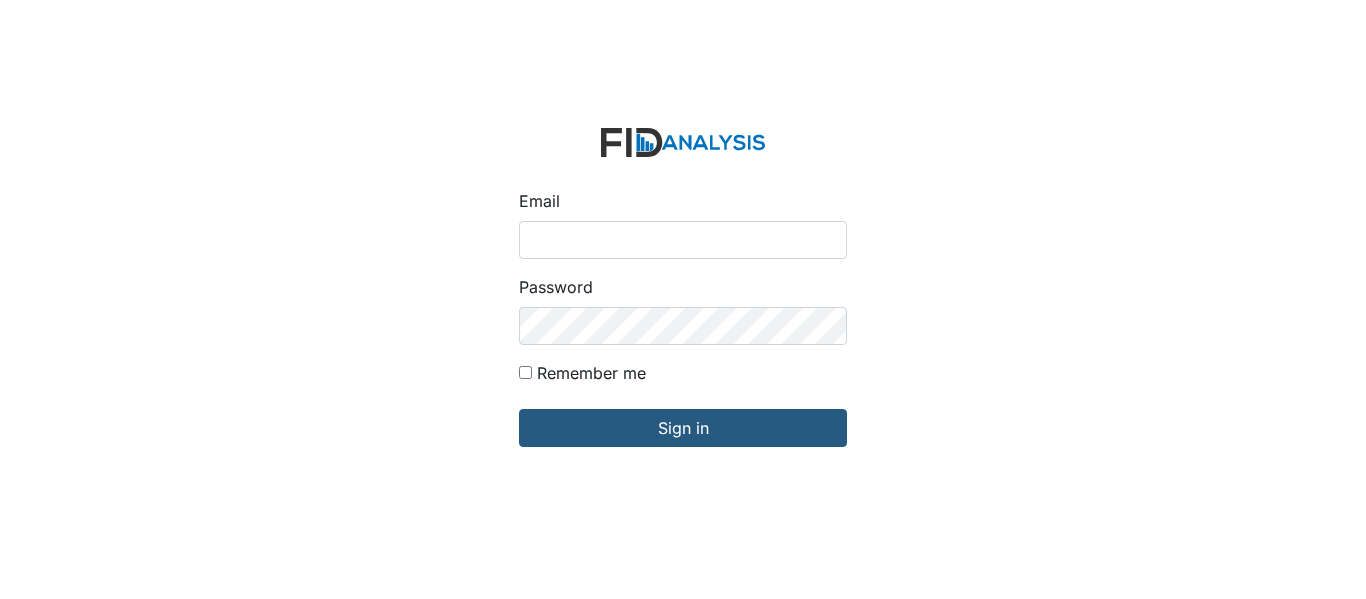 scroll, scrollTop: 0, scrollLeft: 0, axis: both 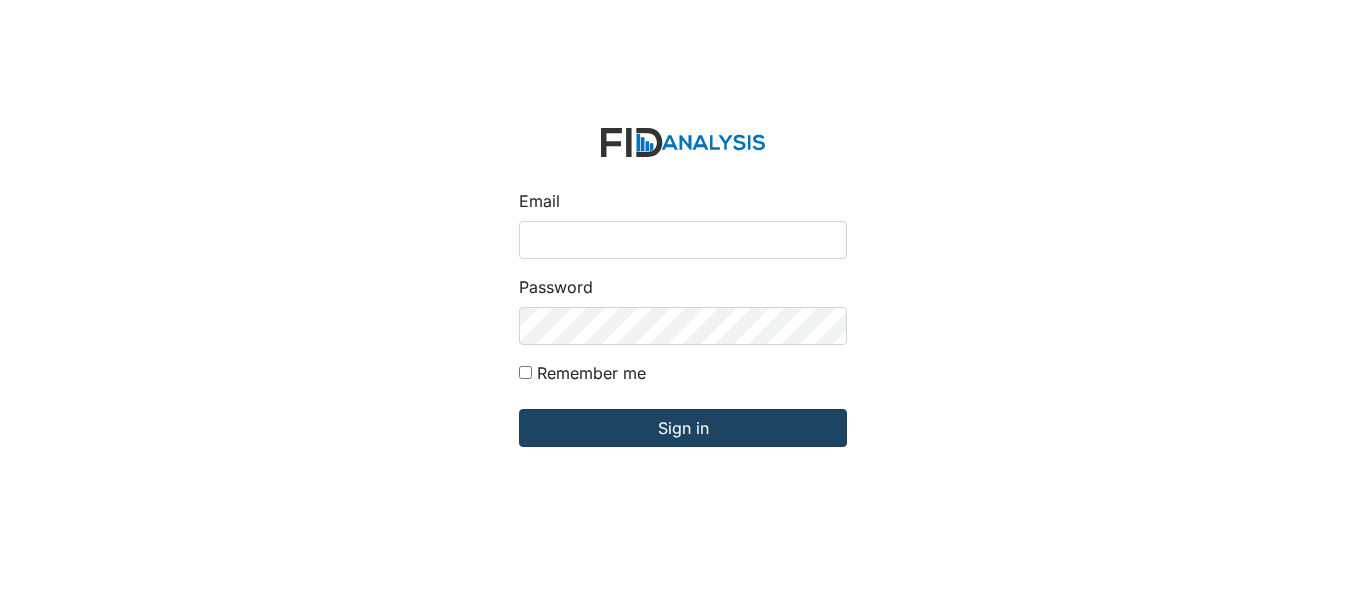 type on "[USERNAME]@[DOMAIN]" 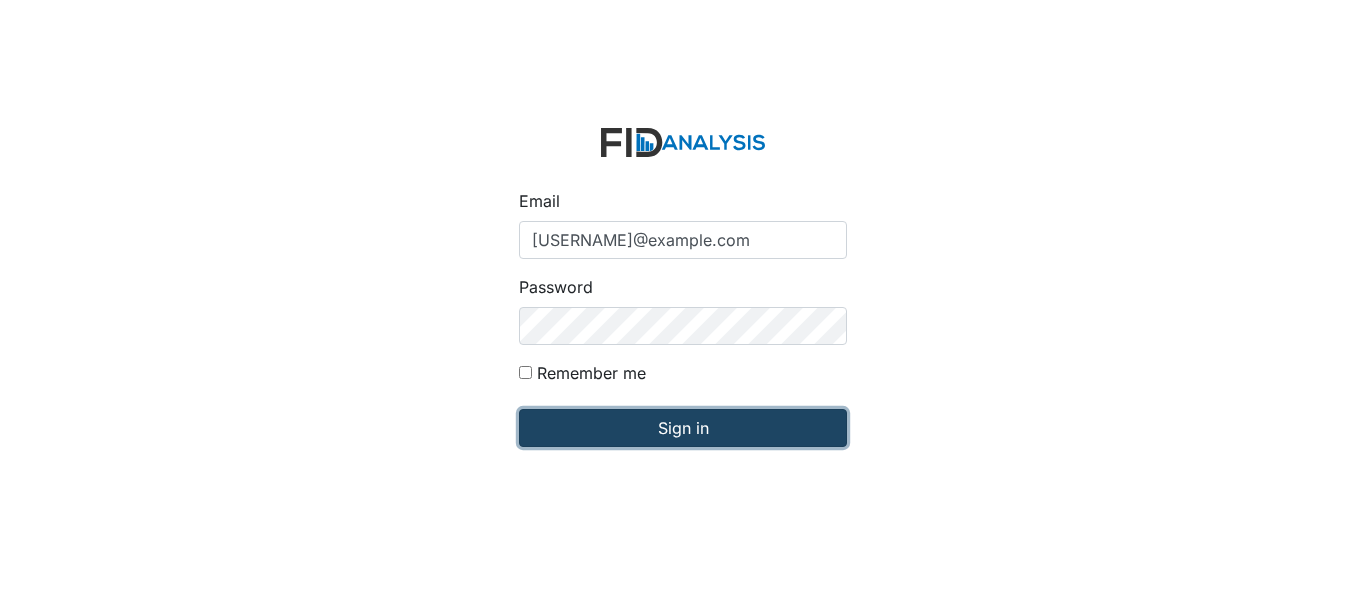 click on "Sign in" at bounding box center [683, 428] 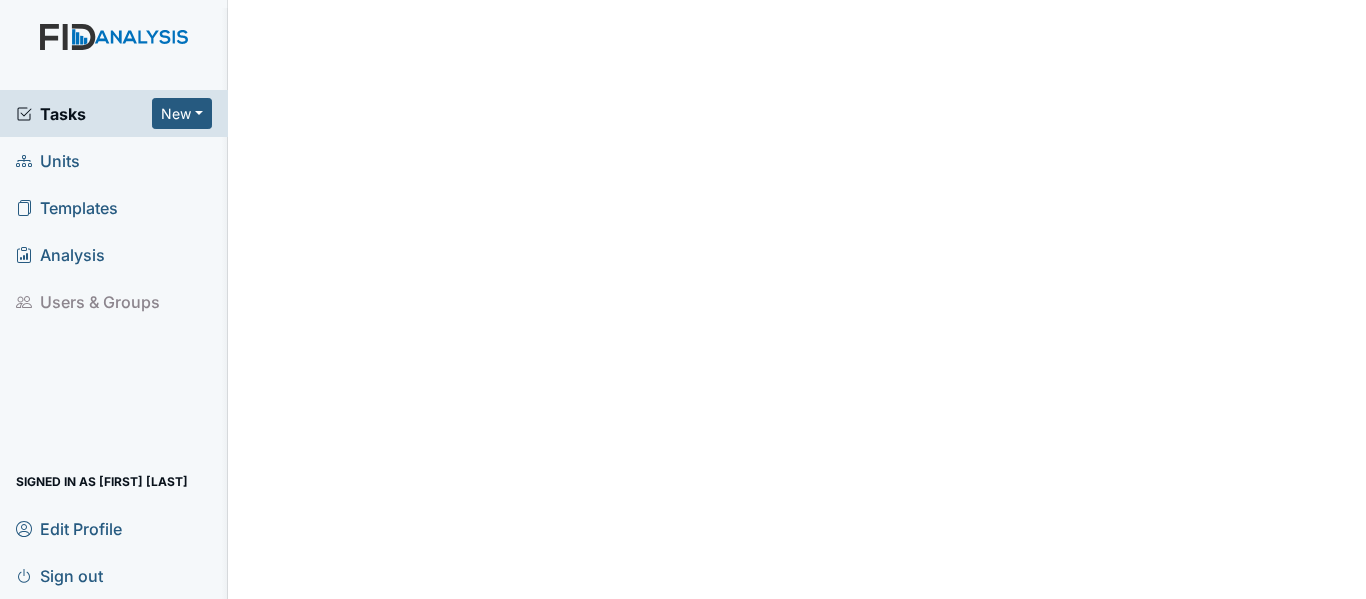 scroll, scrollTop: 0, scrollLeft: 0, axis: both 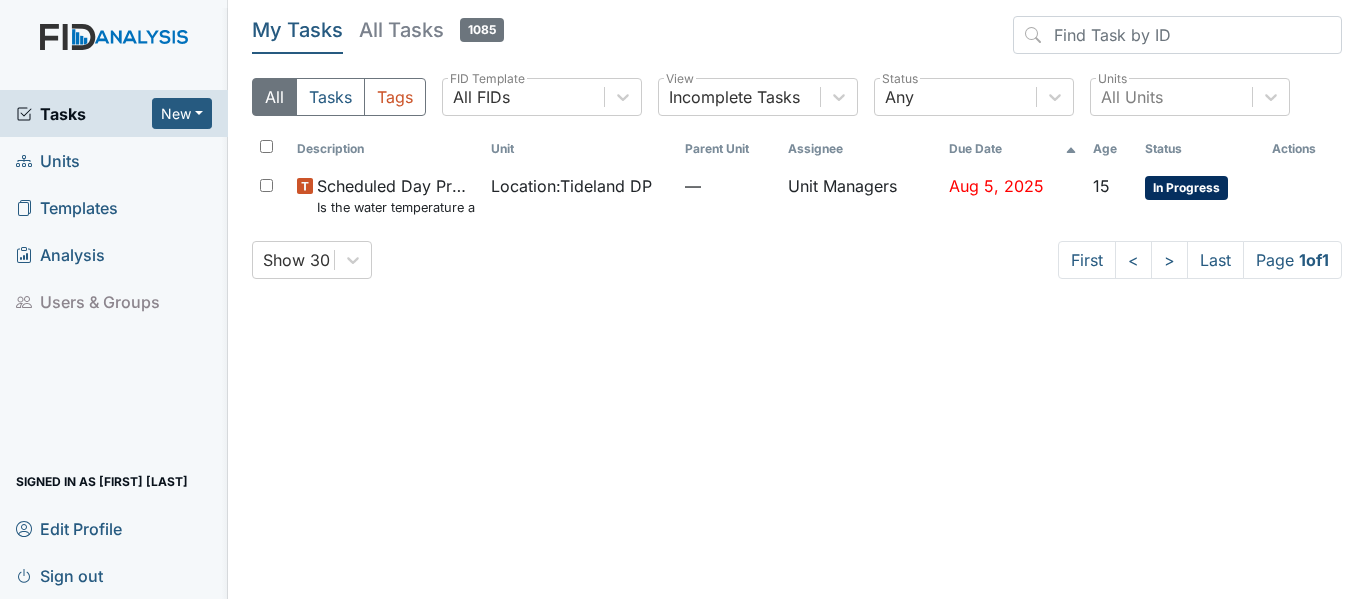 click on "Units" at bounding box center [114, 160] 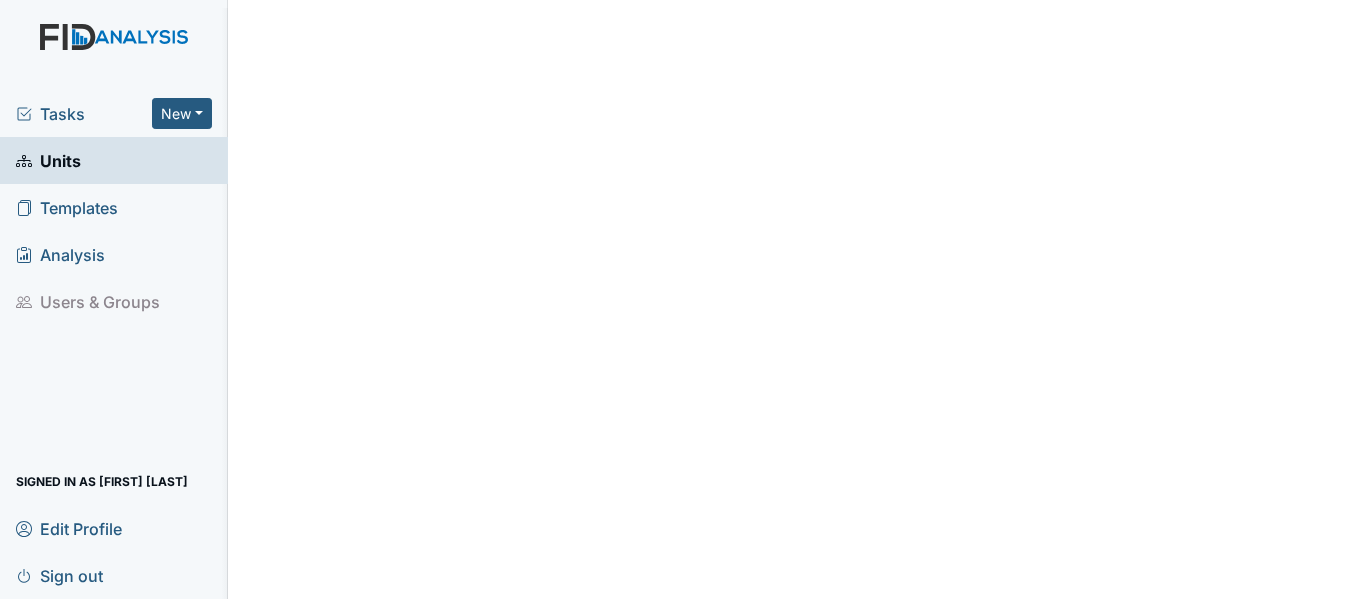 scroll, scrollTop: 0, scrollLeft: 0, axis: both 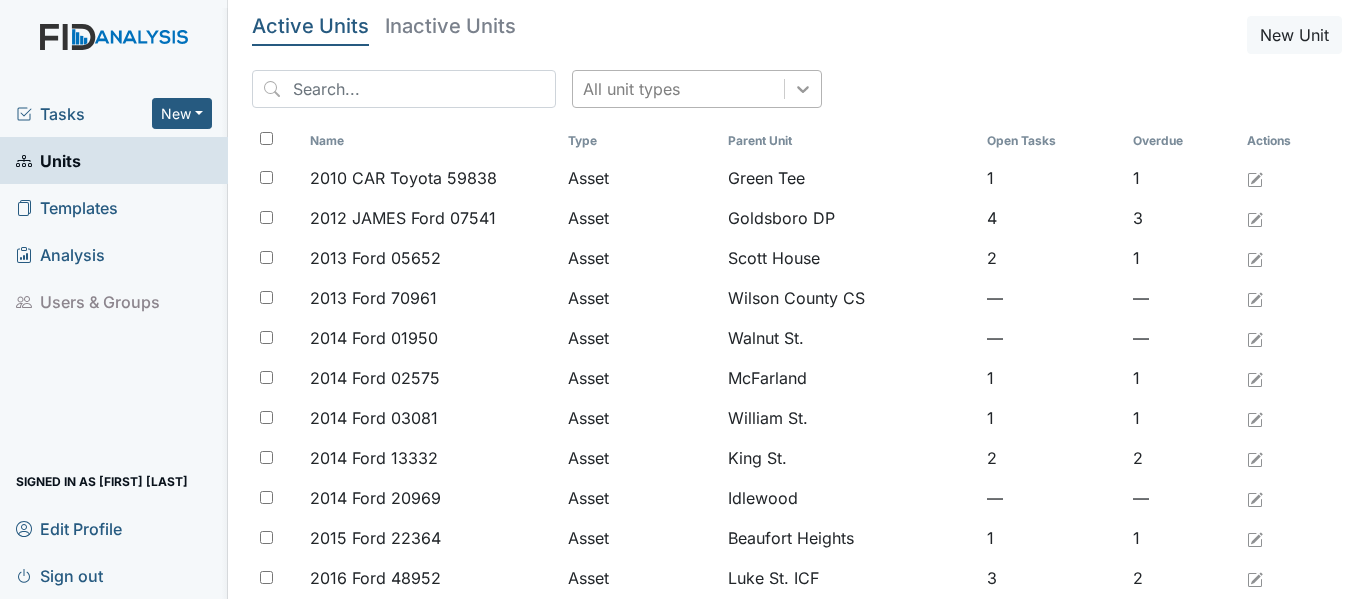 click 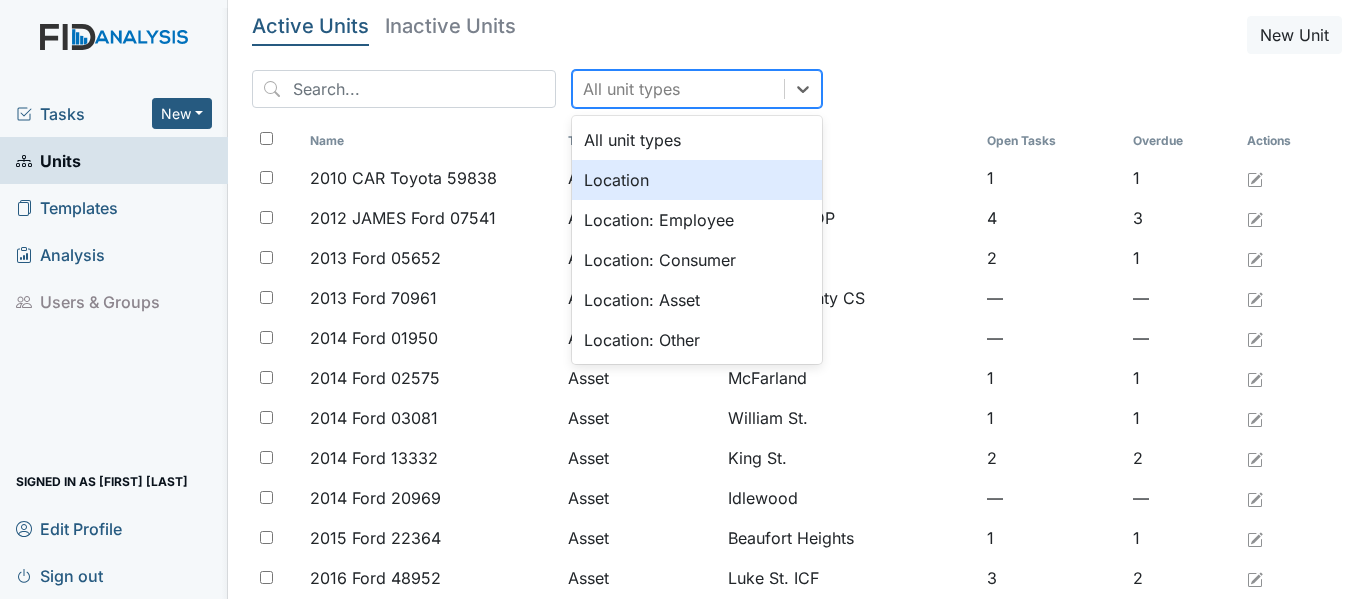 click on "Location" at bounding box center [697, 180] 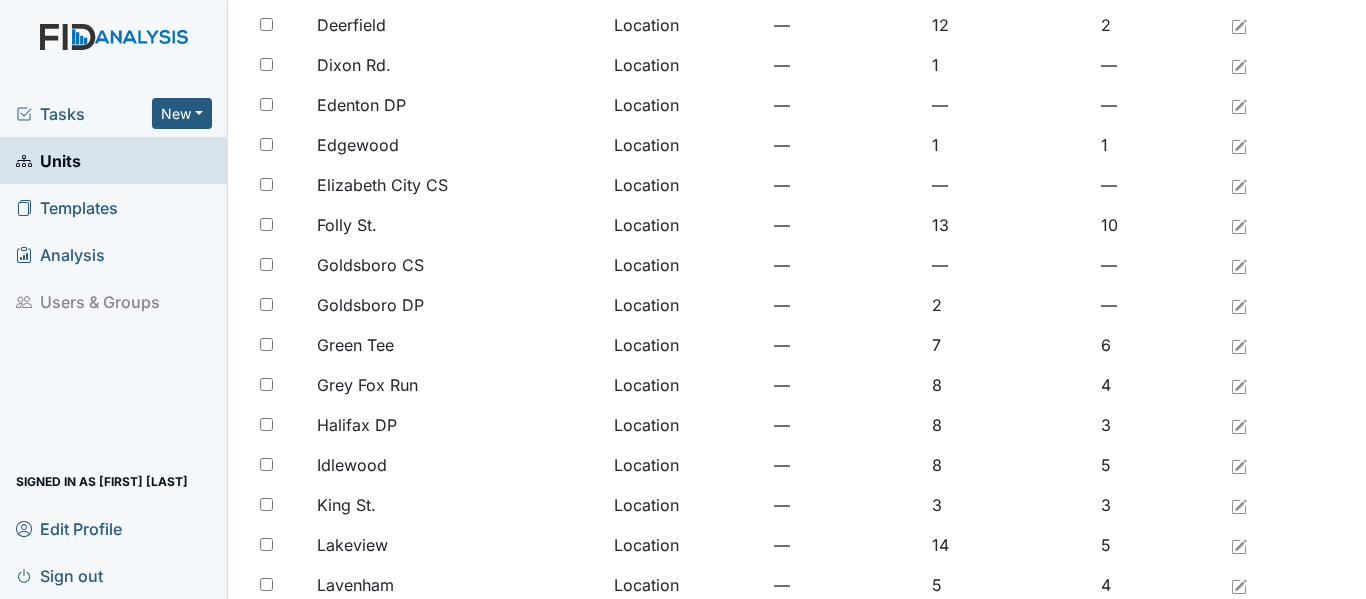 scroll, scrollTop: 1645, scrollLeft: 0, axis: vertical 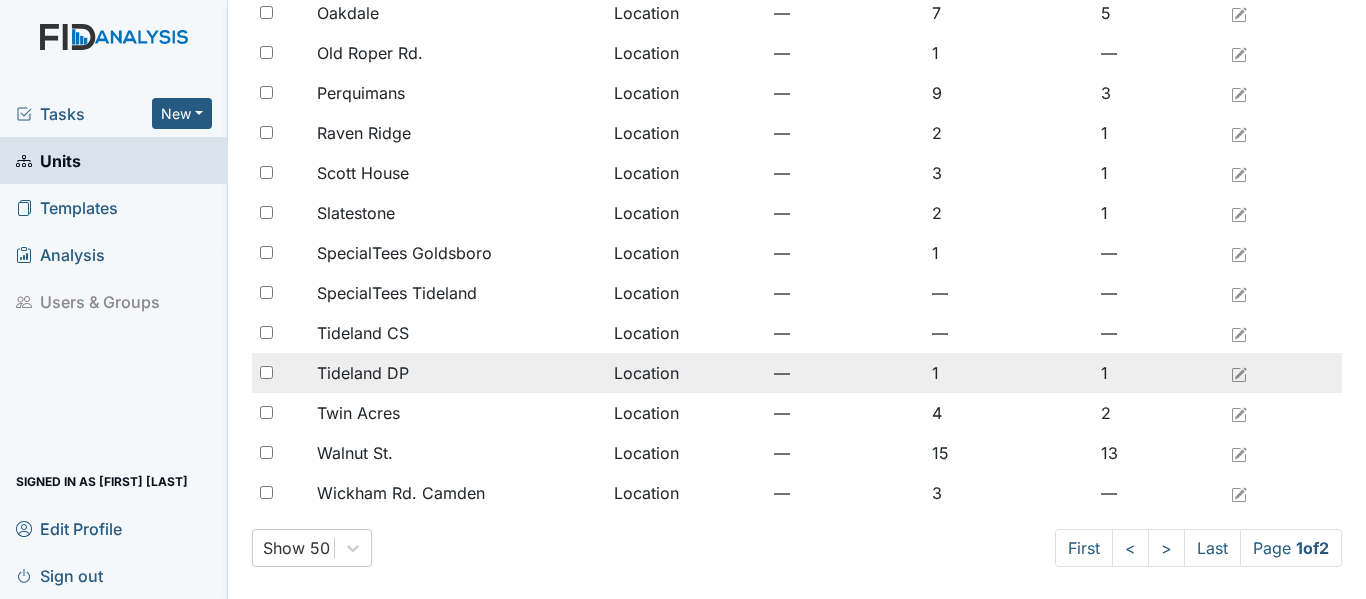 click on "Tideland DP" at bounding box center [363, 373] 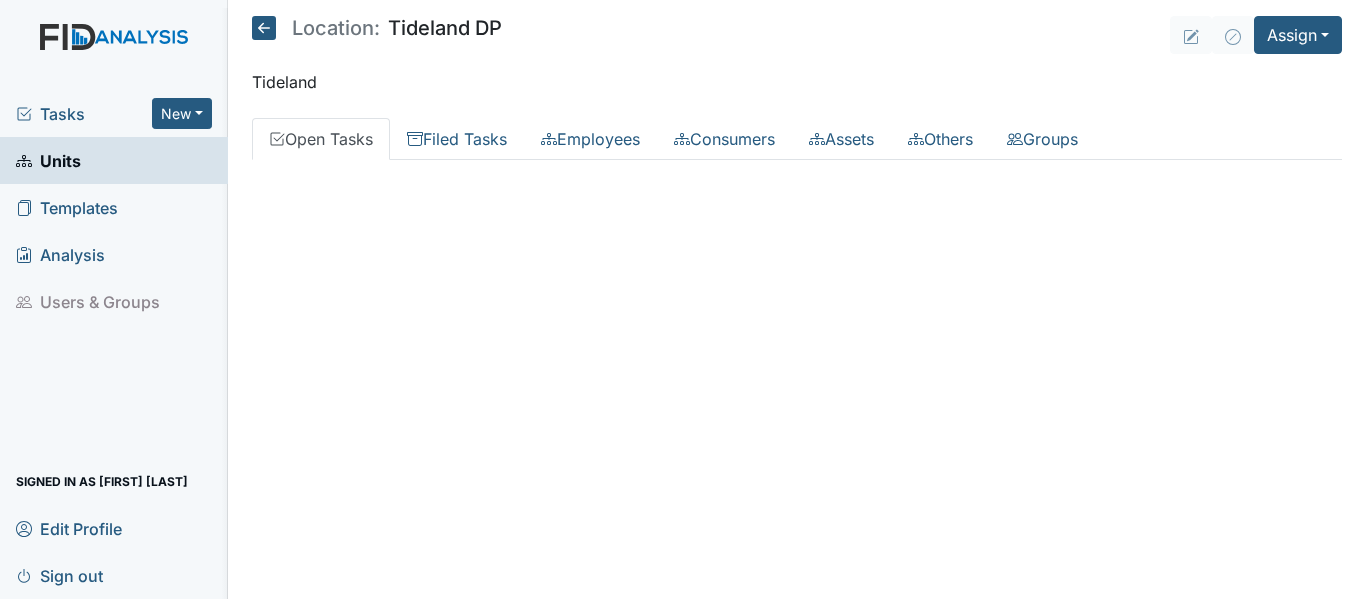 scroll, scrollTop: 0, scrollLeft: 0, axis: both 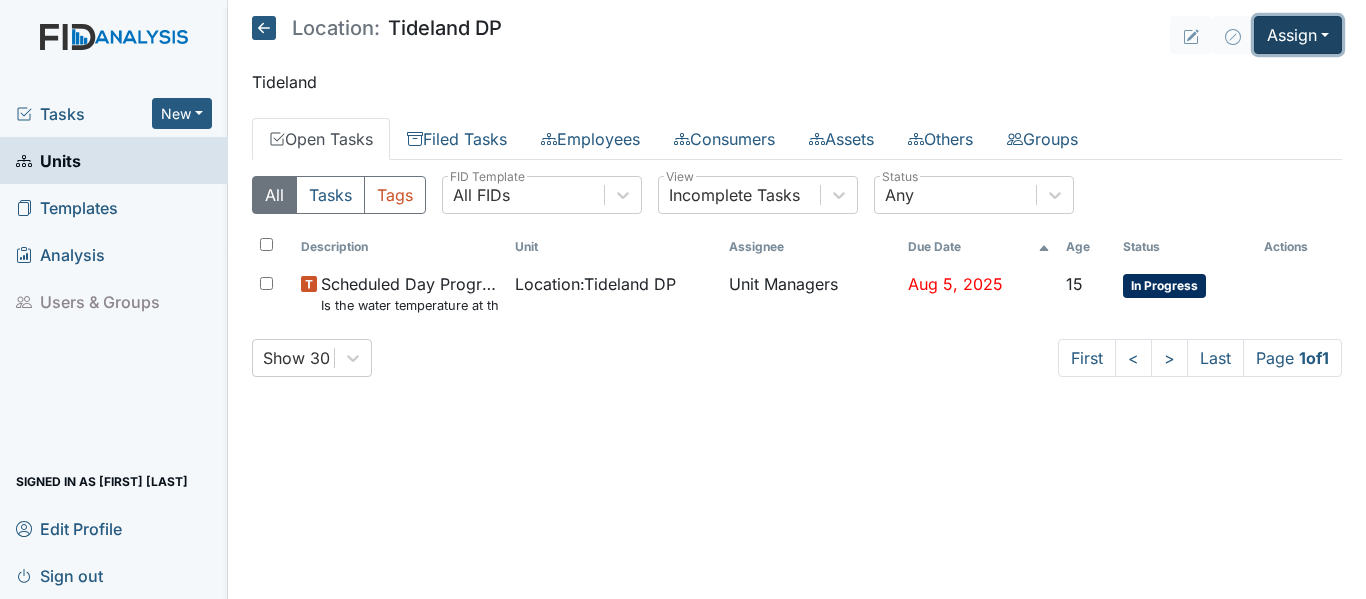 click on "Assign" at bounding box center [1298, 35] 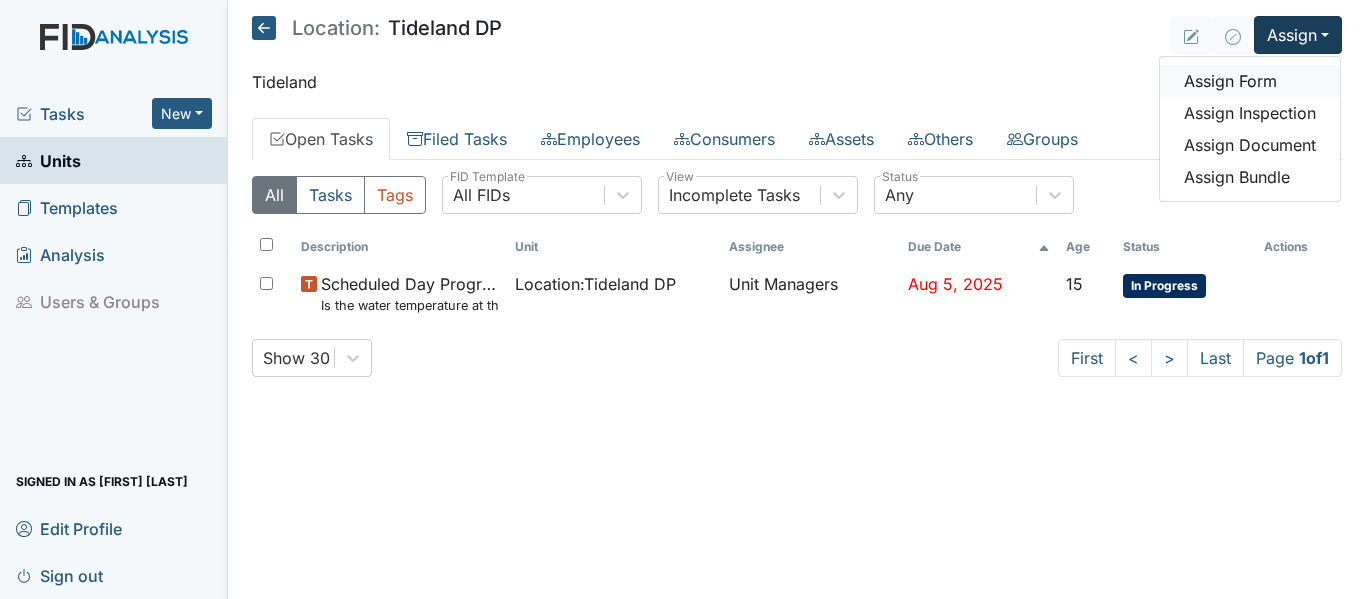 click on "Assign Form" at bounding box center [1250, 81] 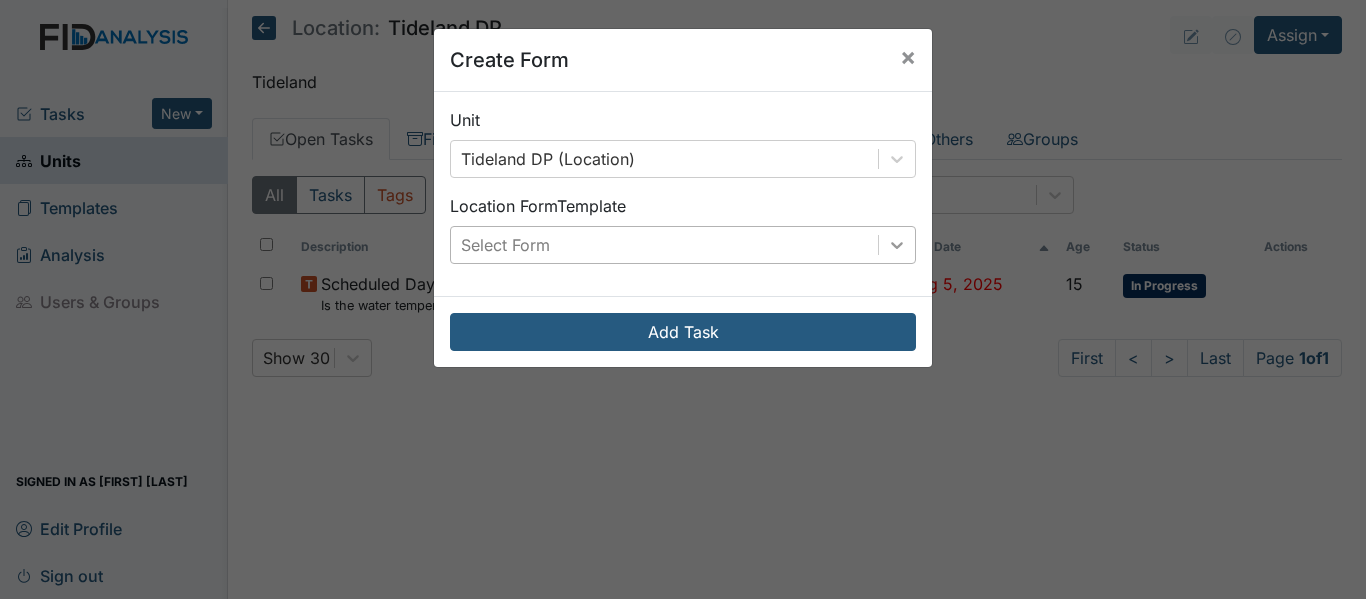 click 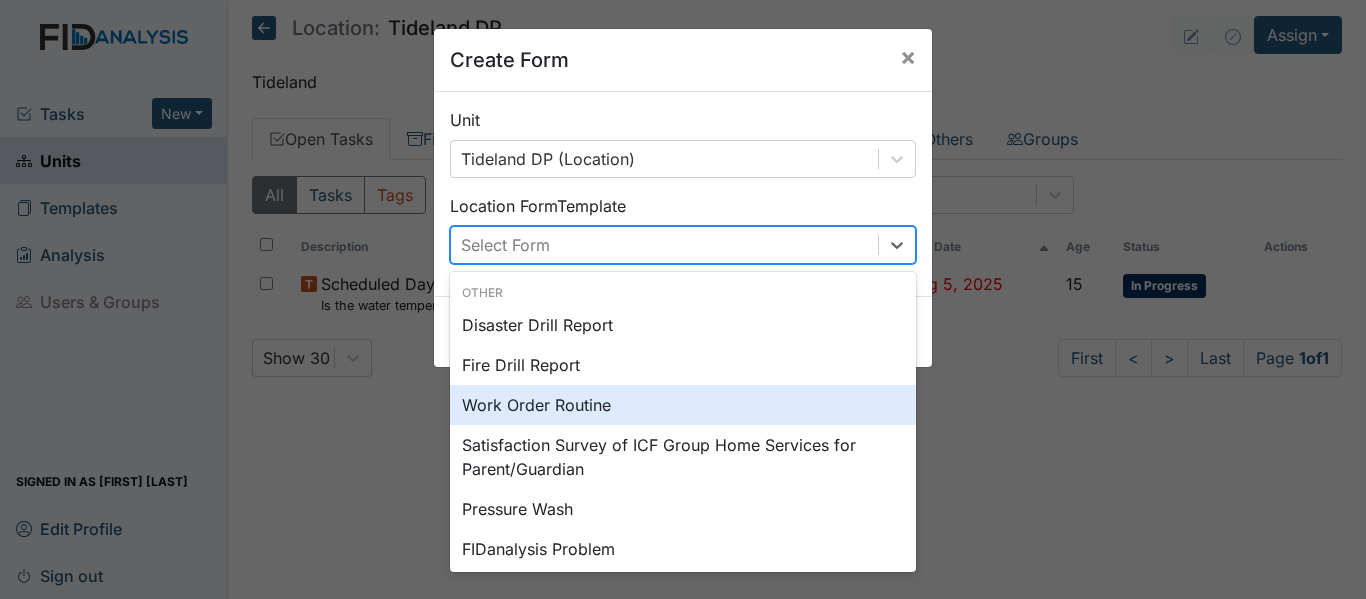click on "Work Order Routine" at bounding box center (683, 405) 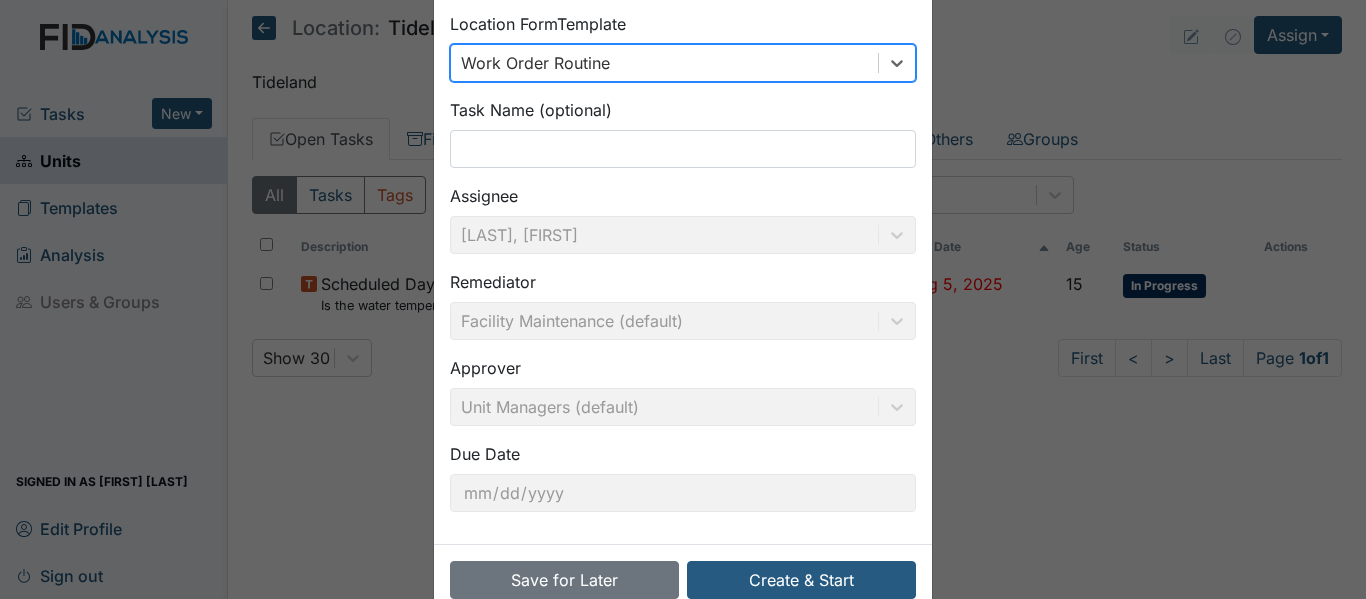 scroll, scrollTop: 227, scrollLeft: 0, axis: vertical 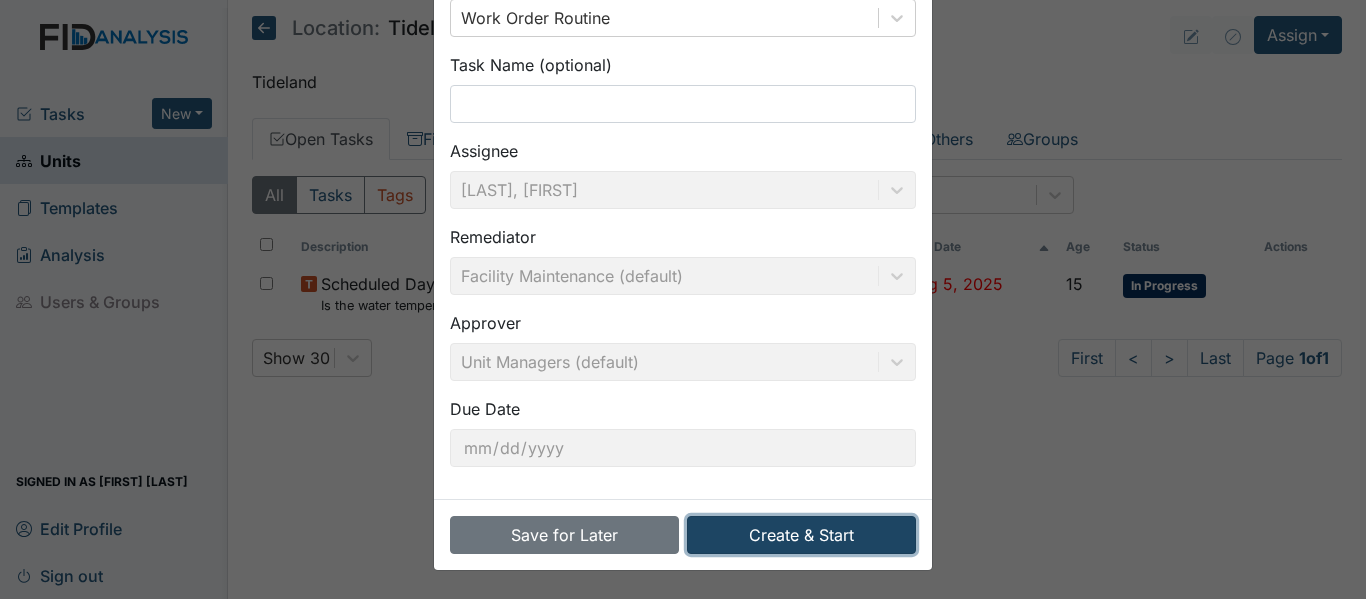 click on "Create & Start" at bounding box center [801, 535] 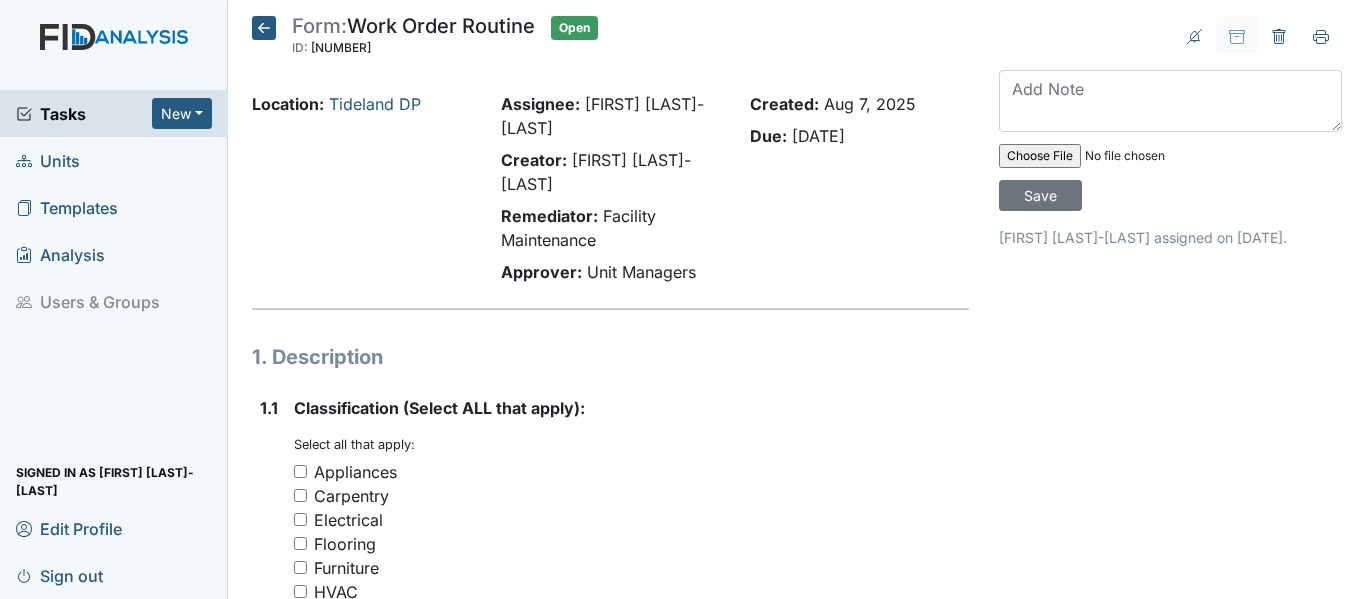 scroll, scrollTop: 0, scrollLeft: 0, axis: both 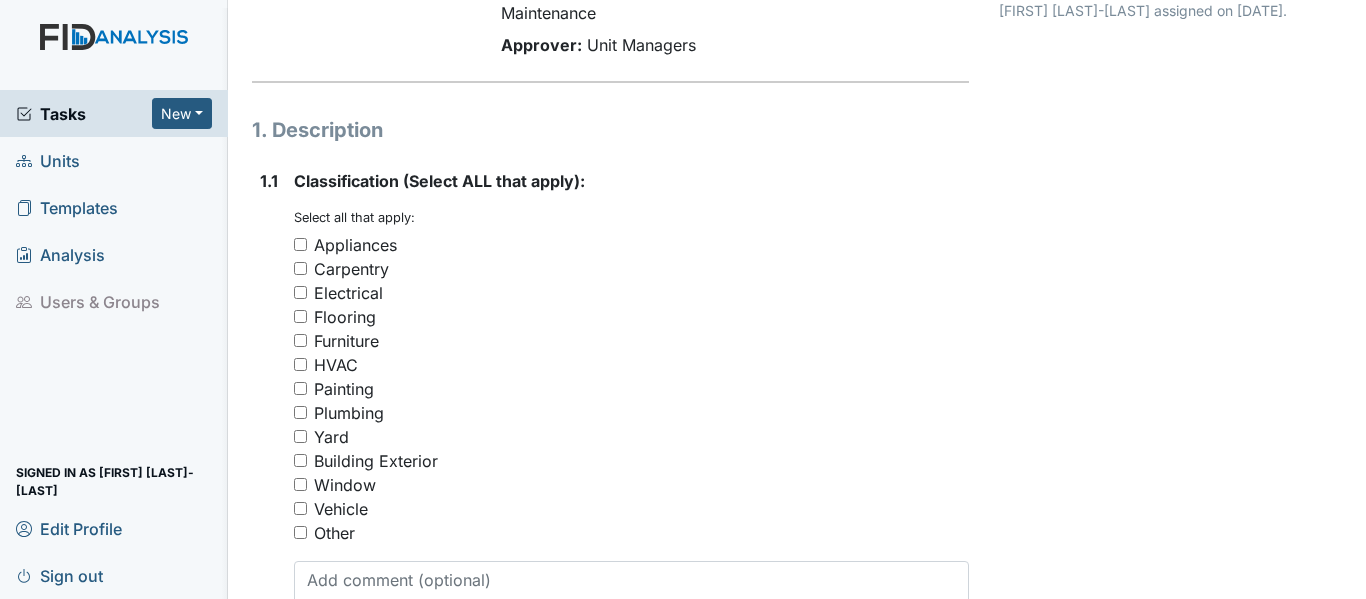 click on "Carpentry" at bounding box center [300, 268] 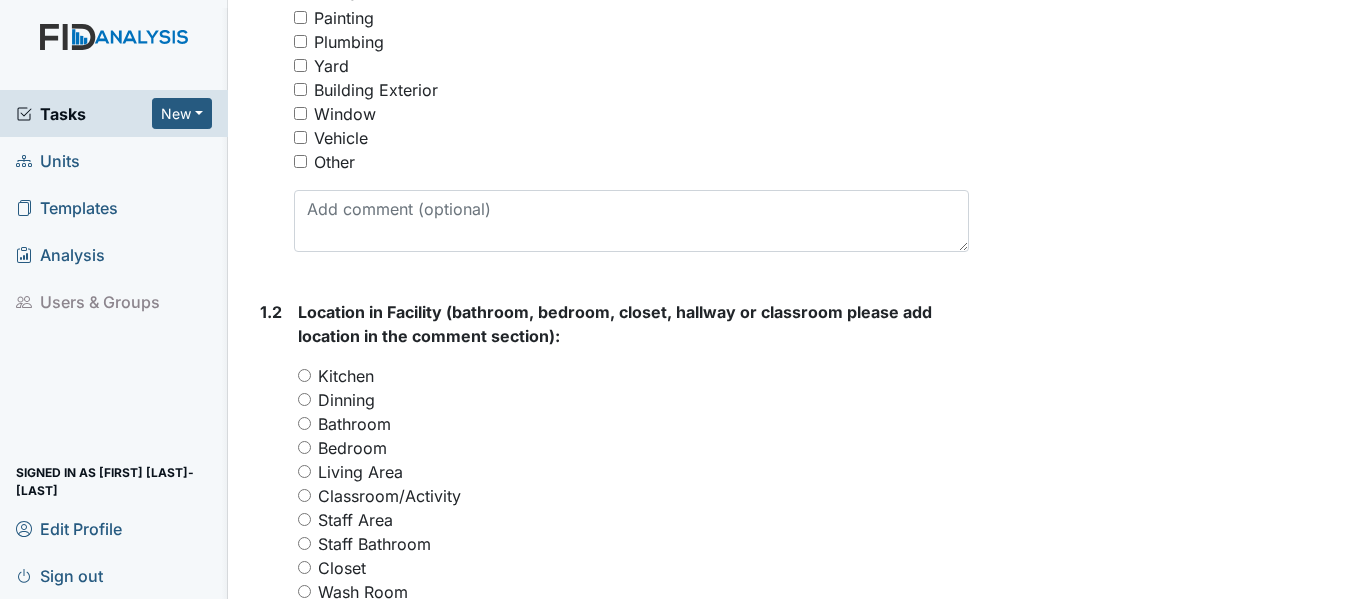 scroll, scrollTop: 641, scrollLeft: 0, axis: vertical 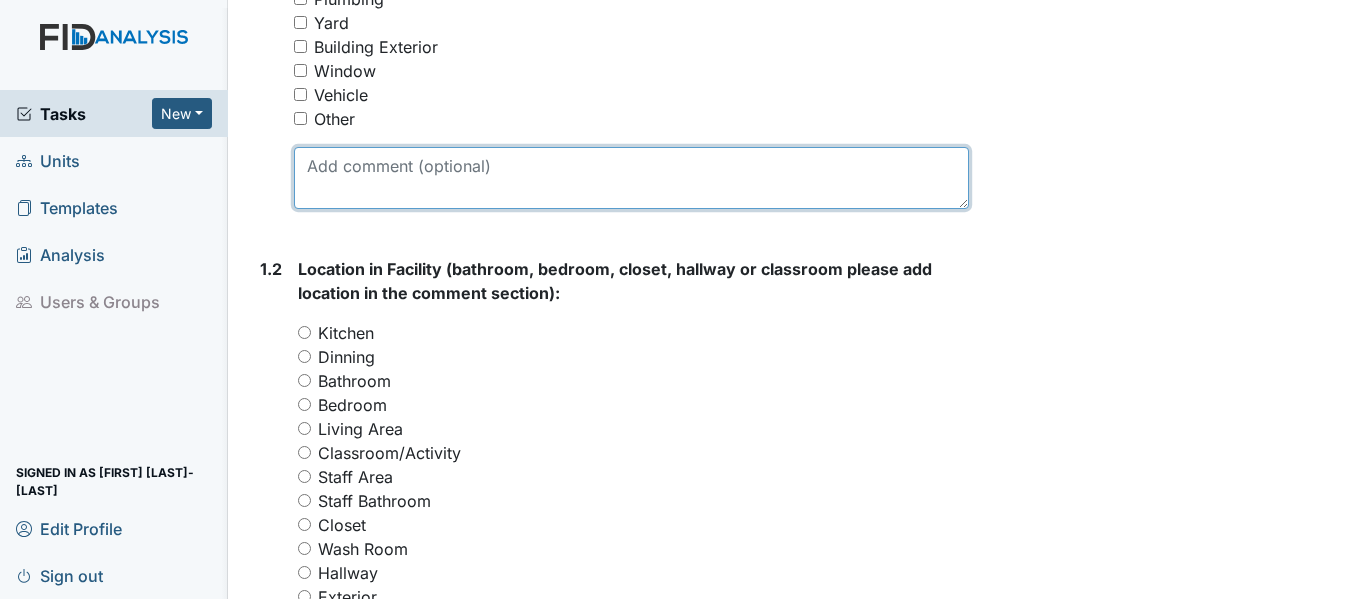 click at bounding box center (631, 178) 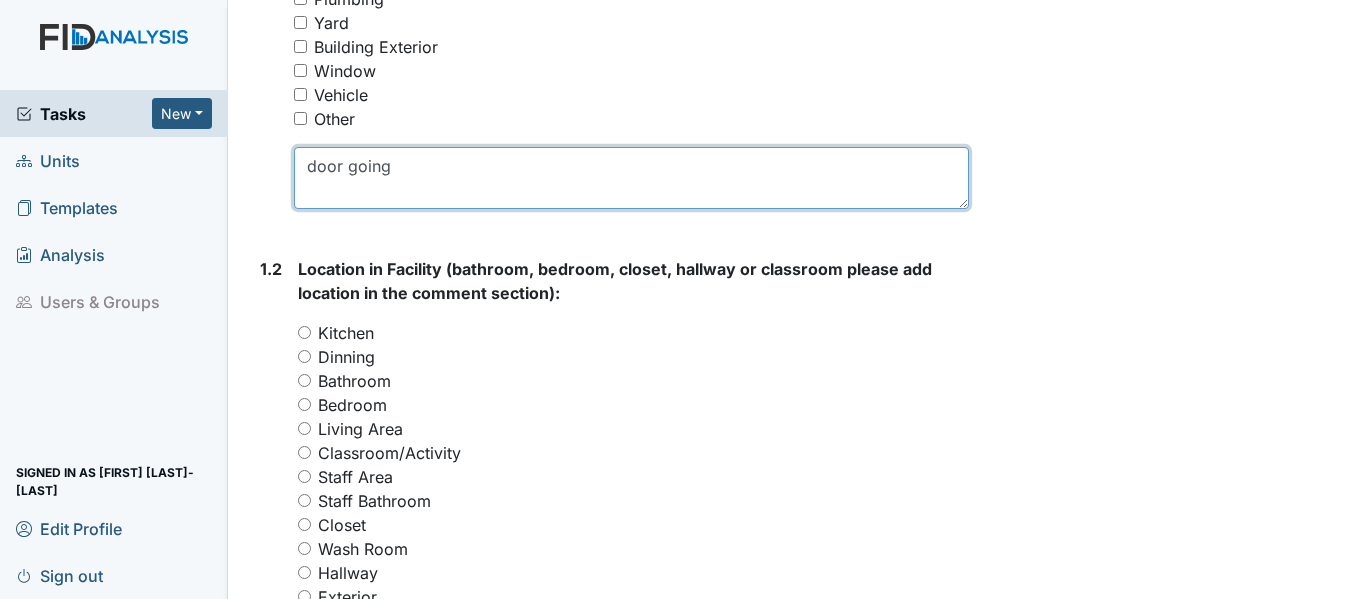 click on "door going" at bounding box center (631, 178) 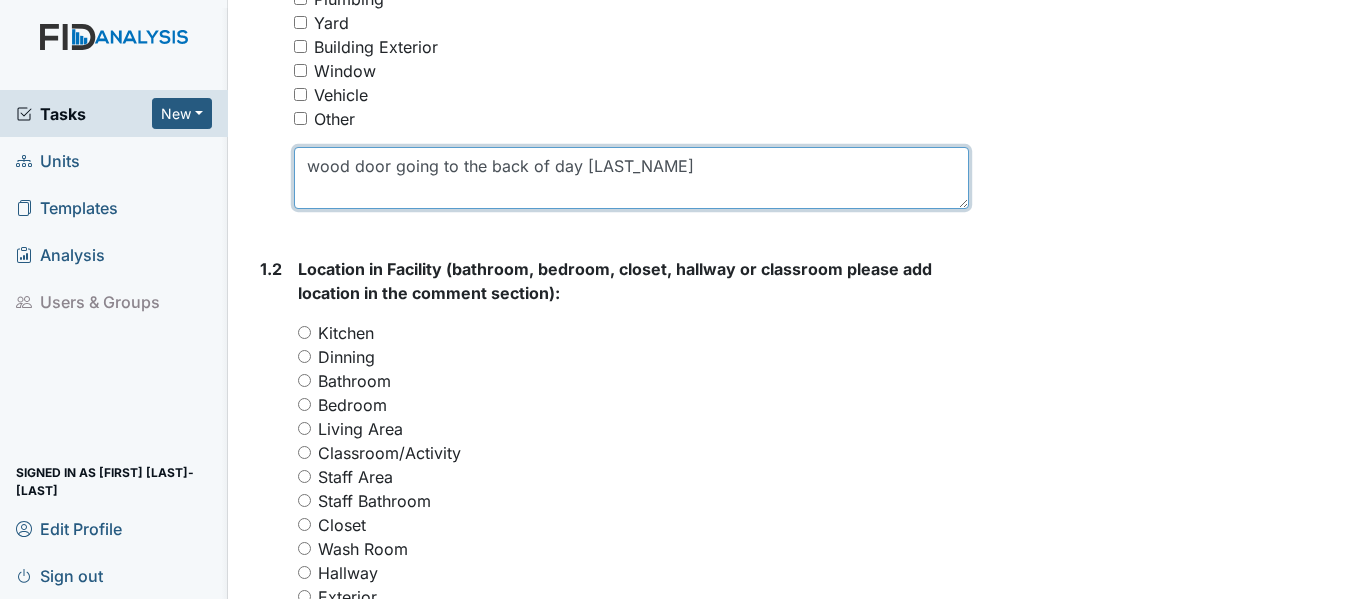 type on "wood door going to the back of day [LAST_NAME]" 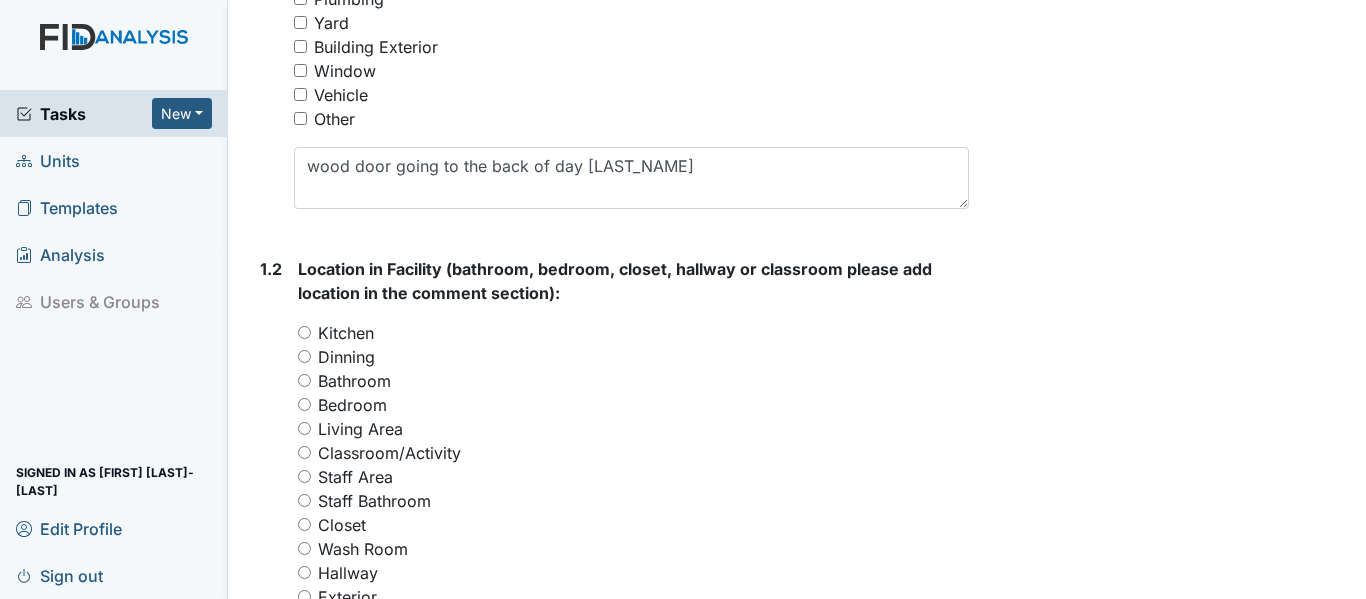 click on "Classroom/Activity" at bounding box center (304, 452) 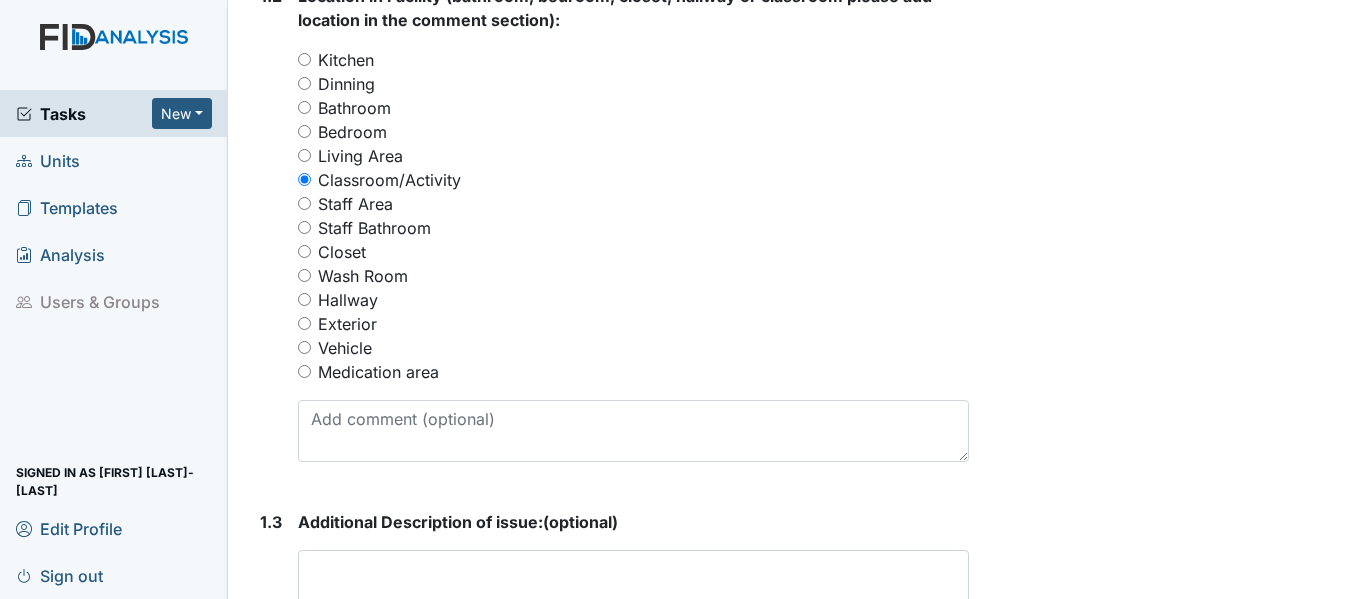 scroll, scrollTop: 918, scrollLeft: 0, axis: vertical 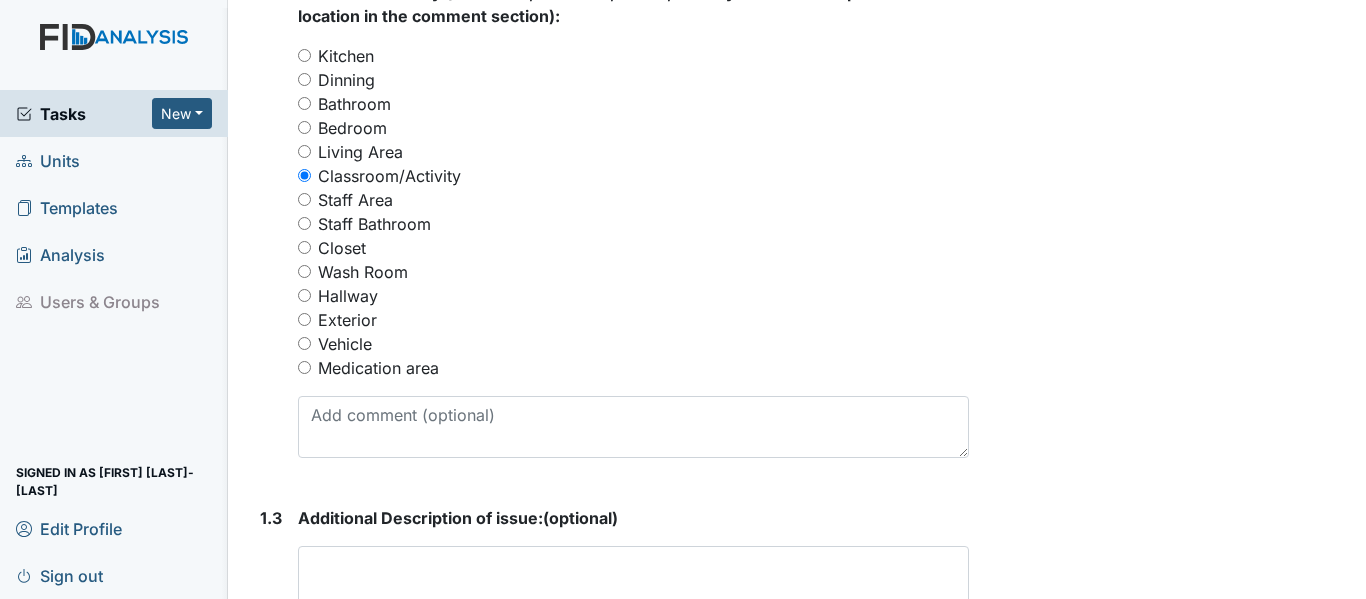 click on "Hallway" at bounding box center (304, 295) 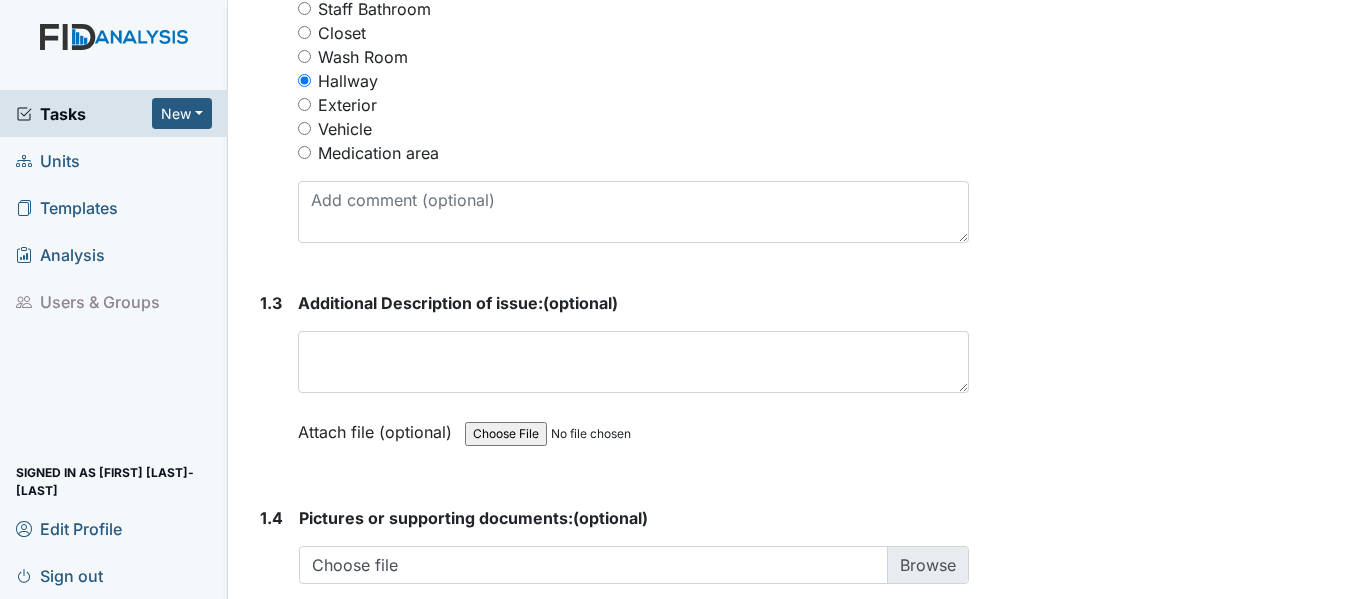 scroll, scrollTop: 1153, scrollLeft: 0, axis: vertical 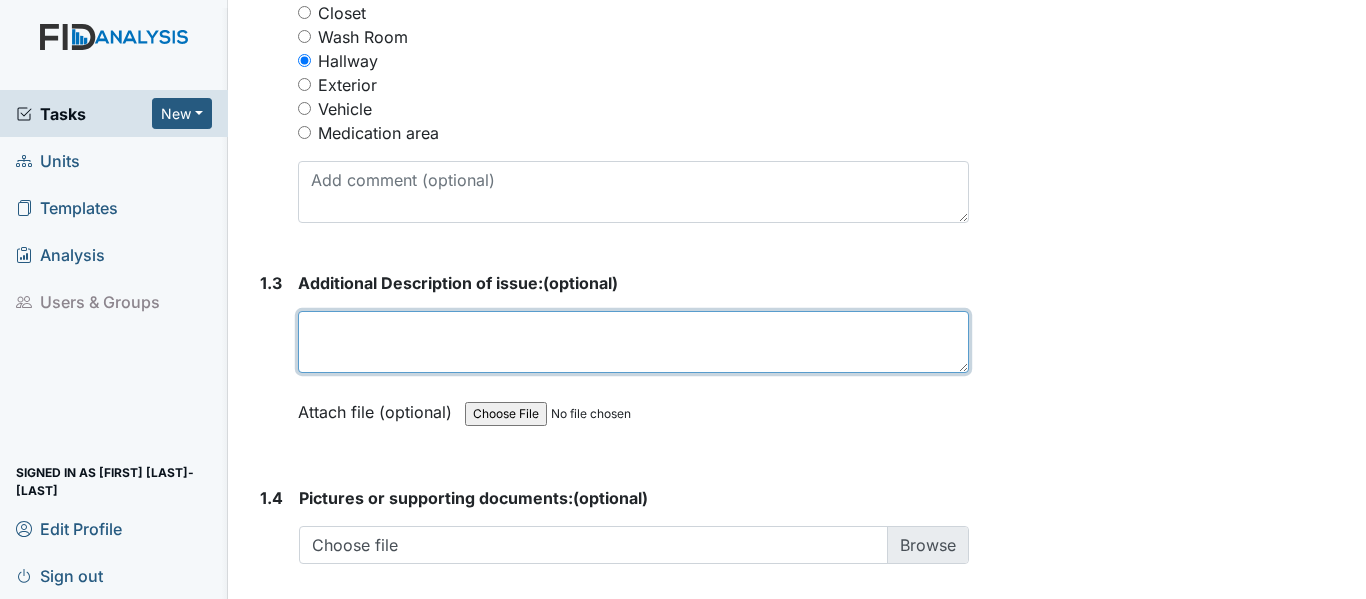 click at bounding box center [633, 342] 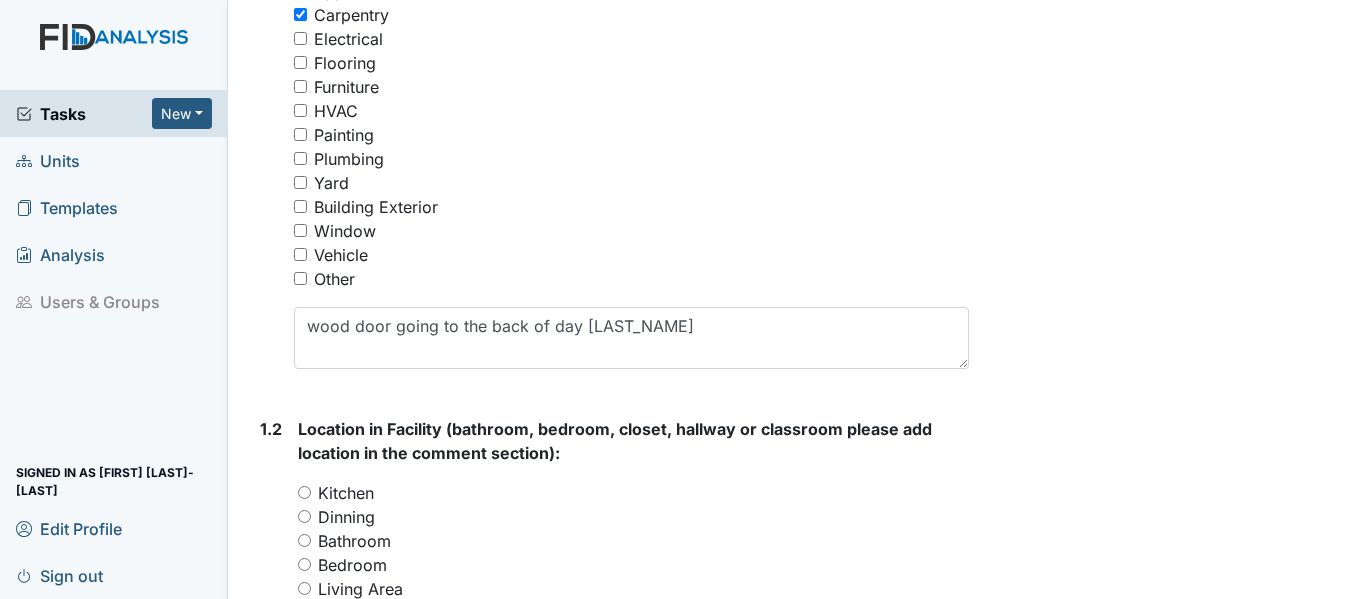 scroll, scrollTop: 516, scrollLeft: 0, axis: vertical 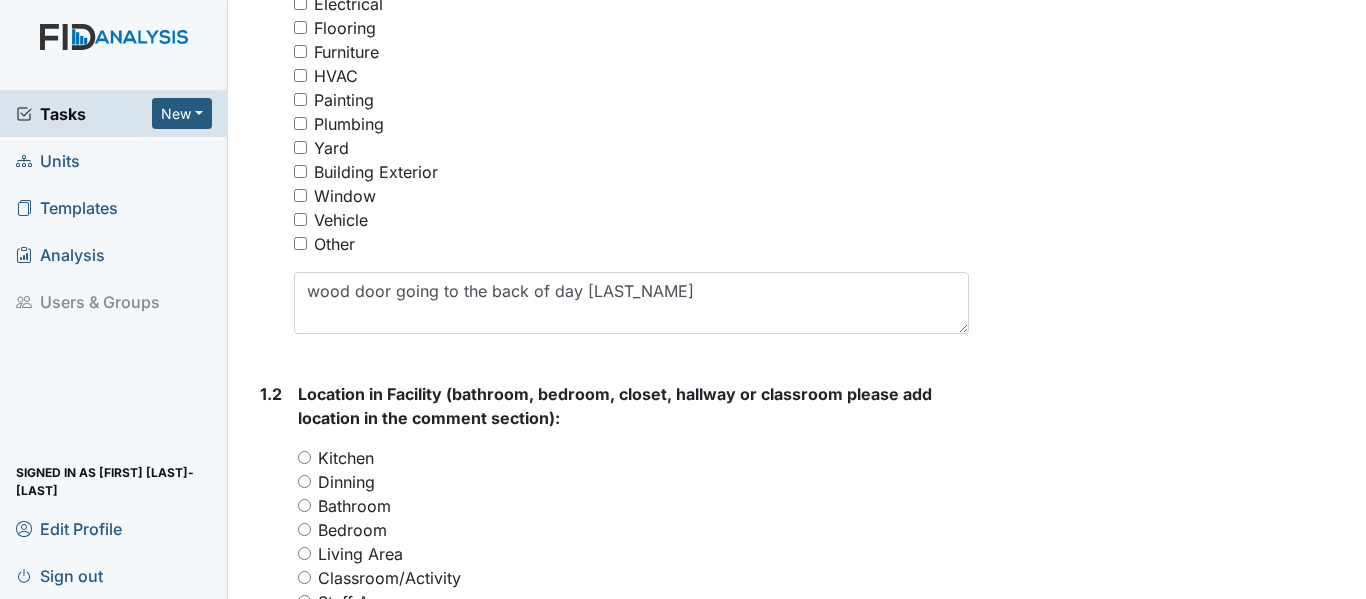 type on "Door going to back of Day Program off track" 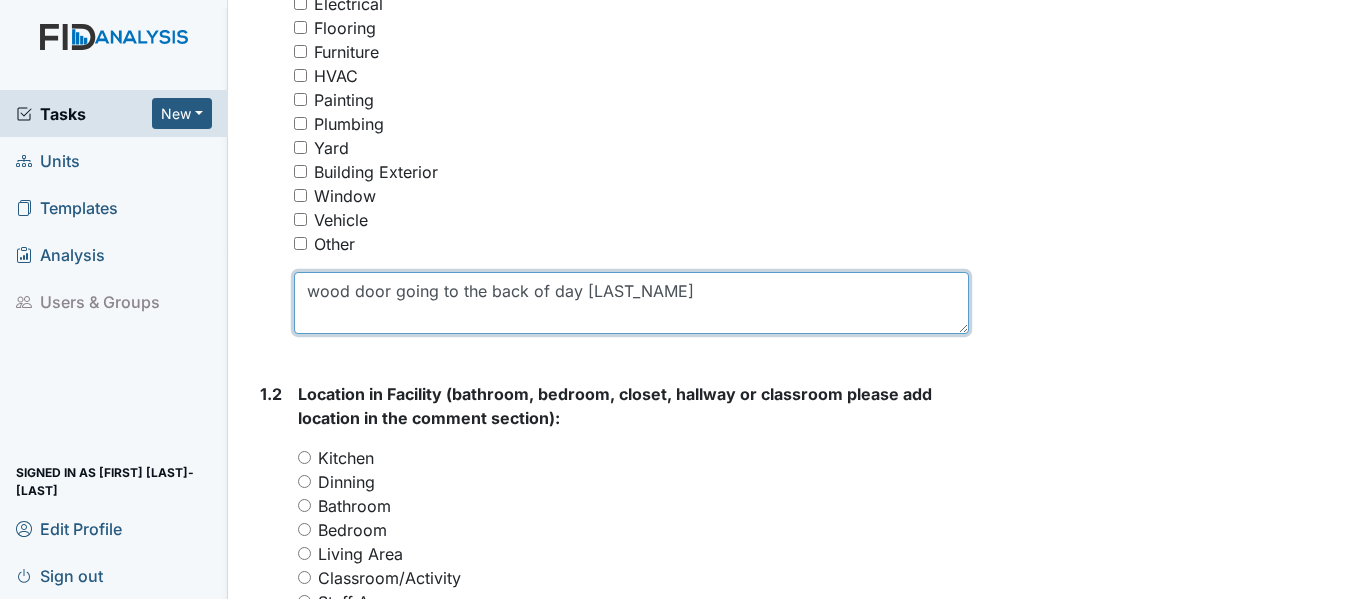 drag, startPoint x: 352, startPoint y: 292, endPoint x: 305, endPoint y: 295, distance: 47.095646 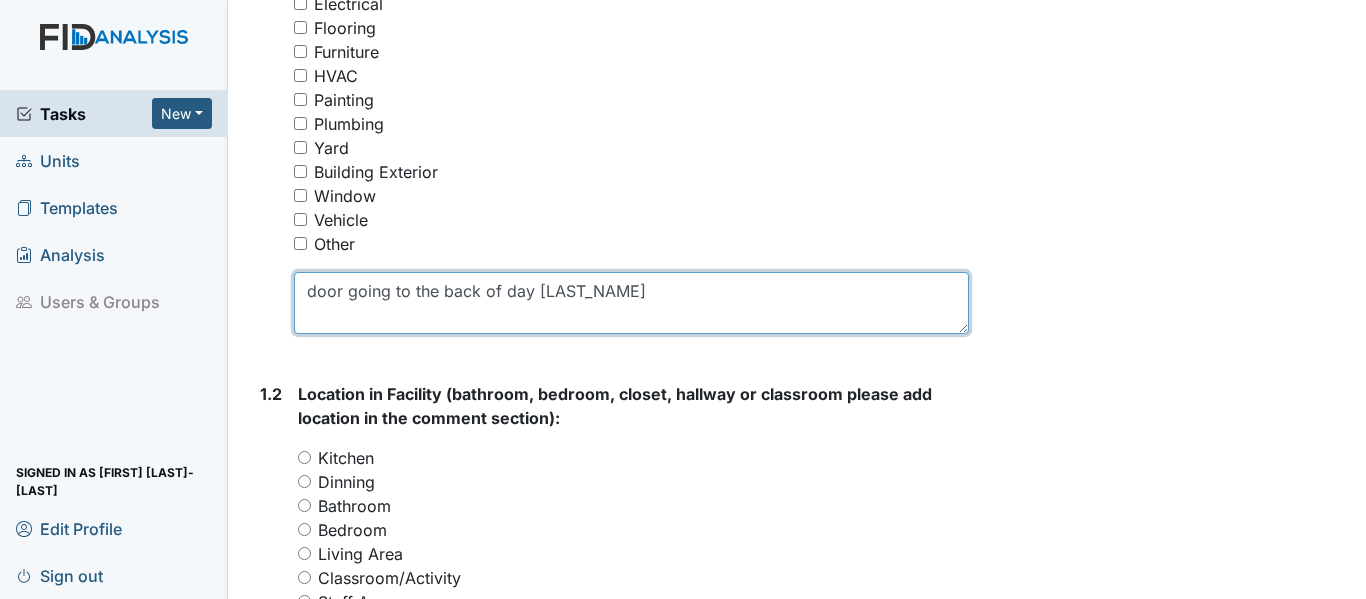 drag, startPoint x: 595, startPoint y: 292, endPoint x: 626, endPoint y: 293, distance: 31.016125 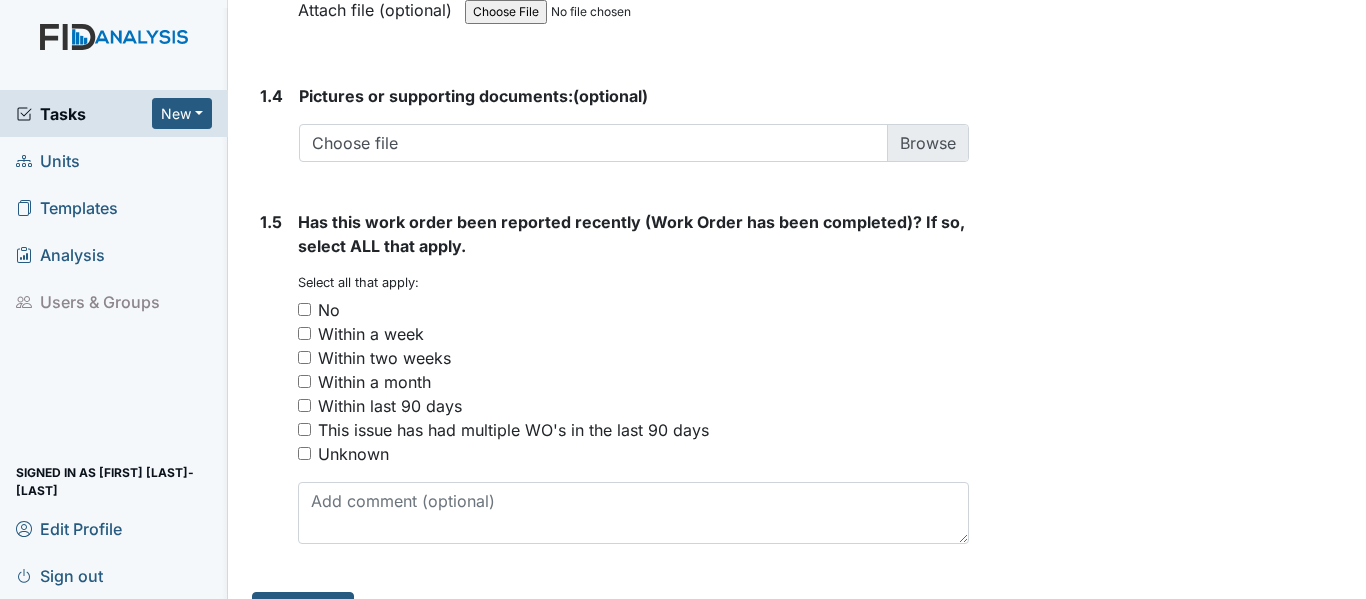 scroll, scrollTop: 1567, scrollLeft: 0, axis: vertical 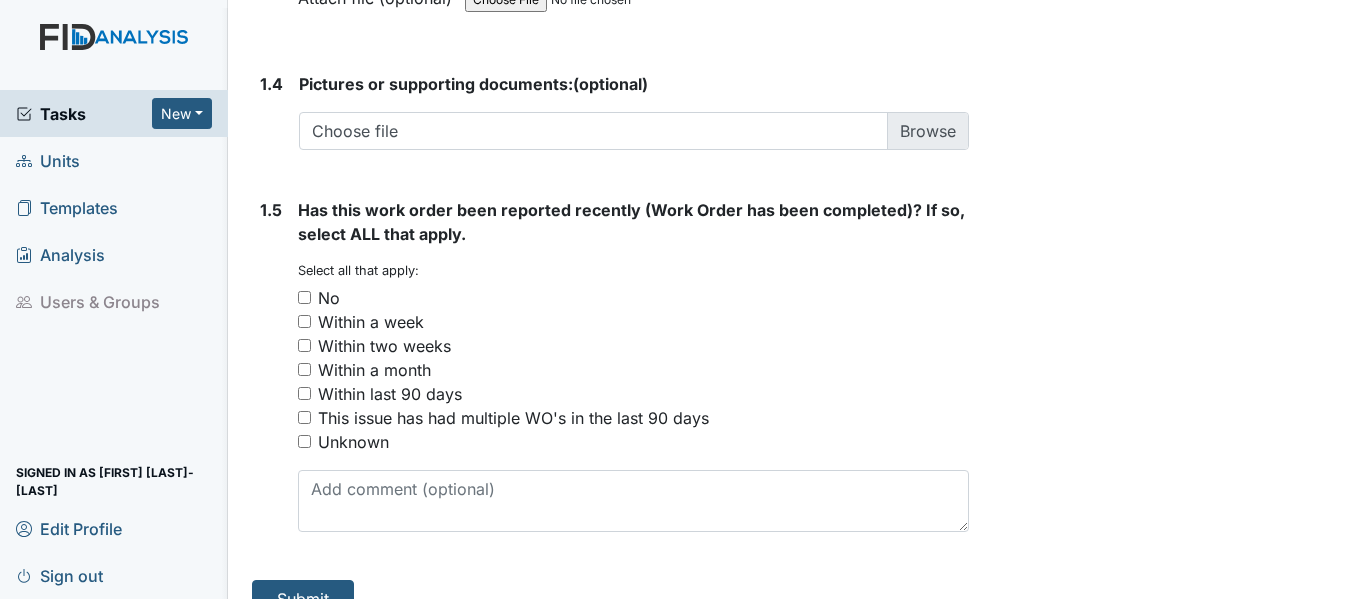 type on "door going to the back of day program off track" 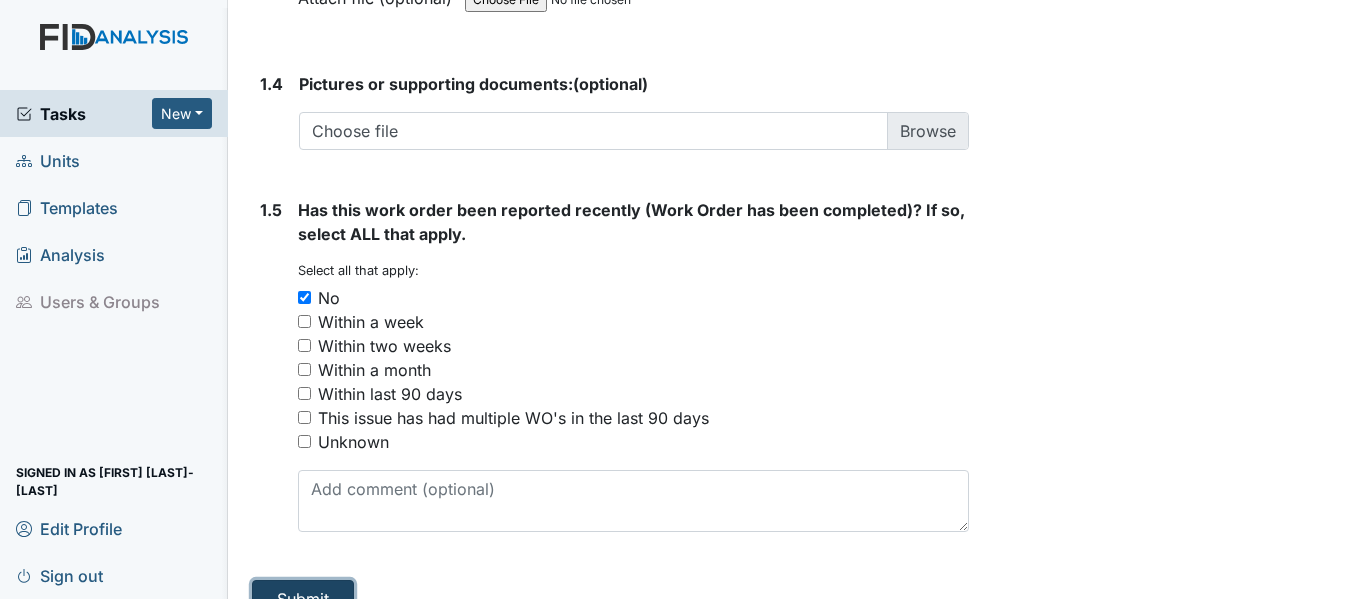 click on "Submit" at bounding box center [303, 599] 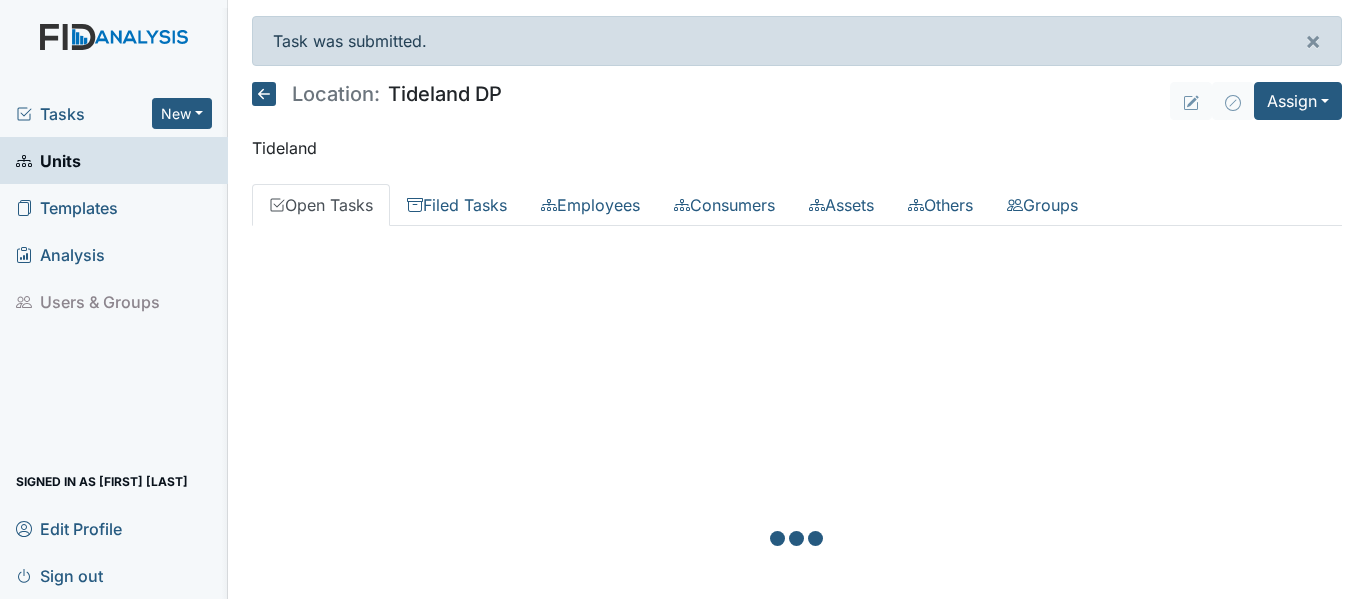 scroll, scrollTop: 0, scrollLeft: 0, axis: both 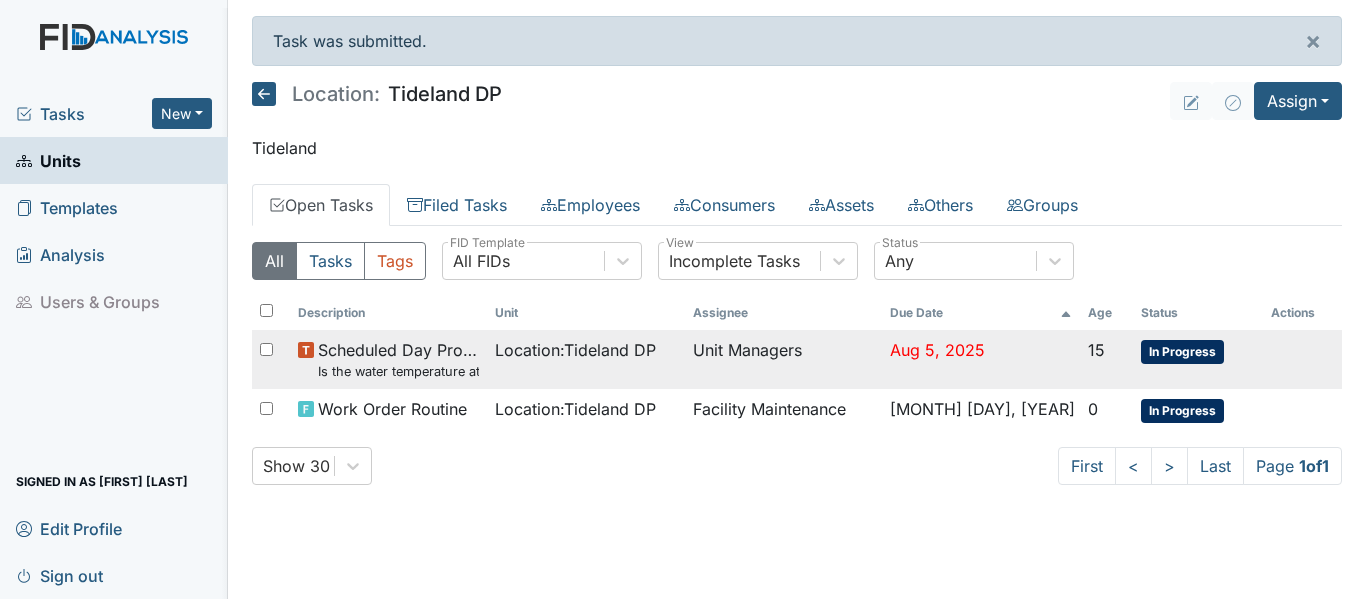 click on "Location :  Tideland DP" at bounding box center [586, 359] 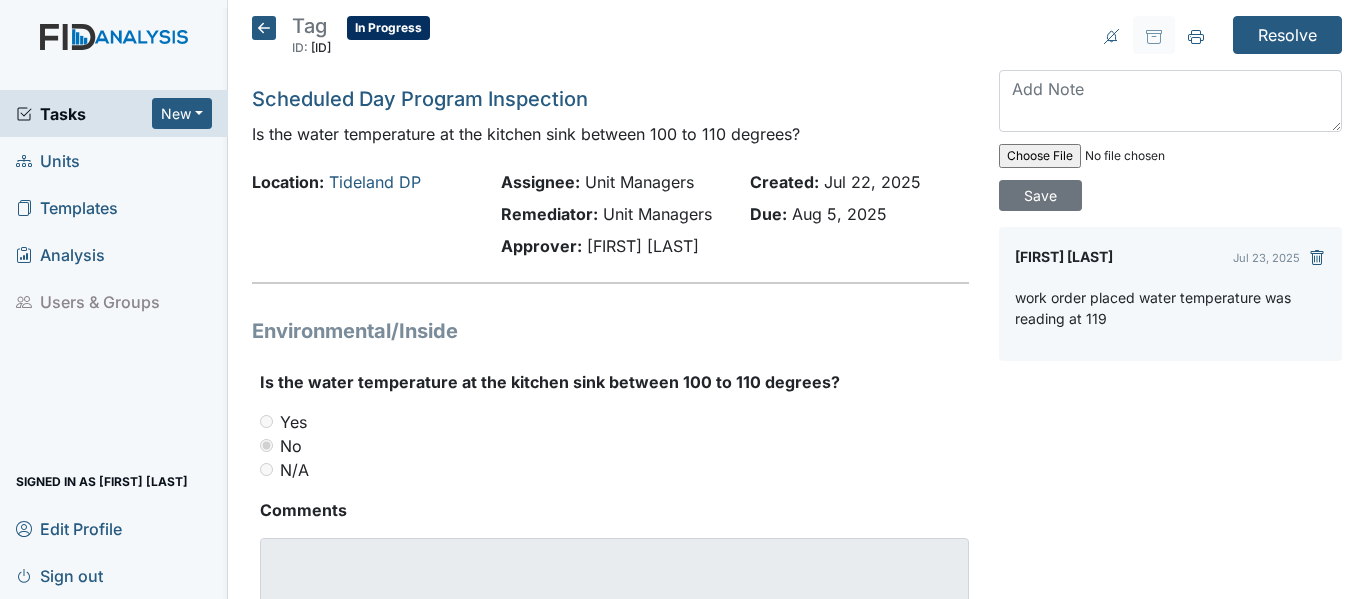 scroll, scrollTop: 0, scrollLeft: 0, axis: both 